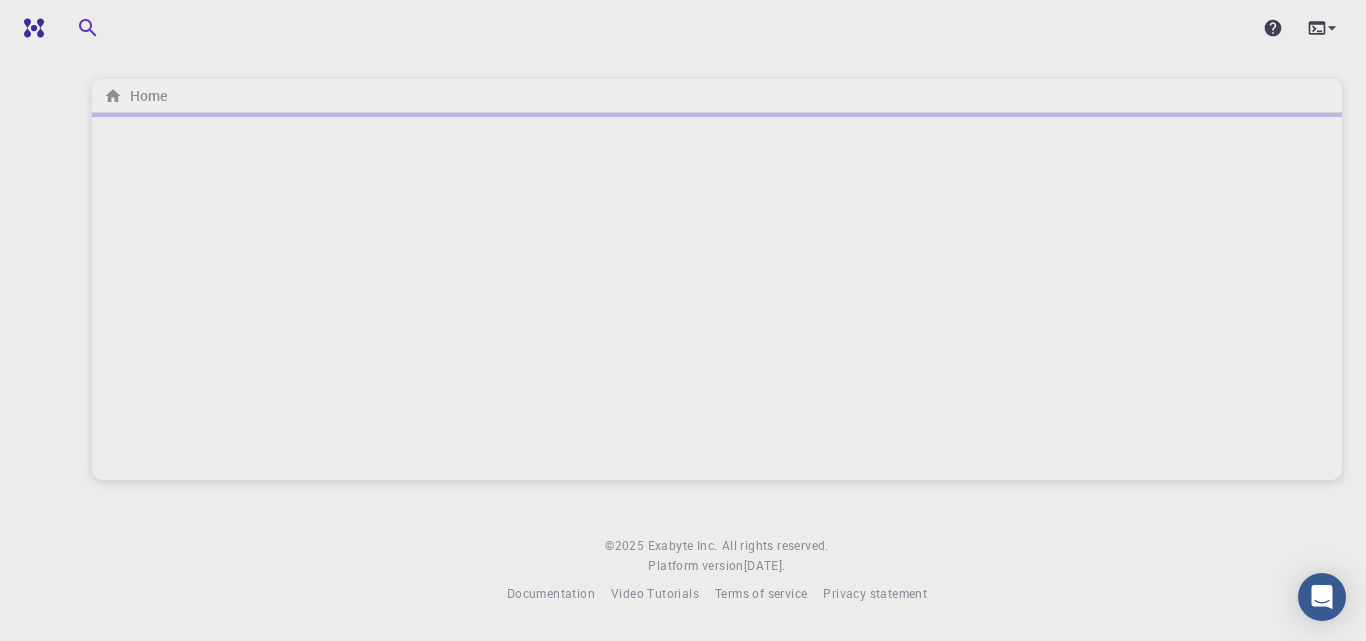 scroll, scrollTop: 0, scrollLeft: 0, axis: both 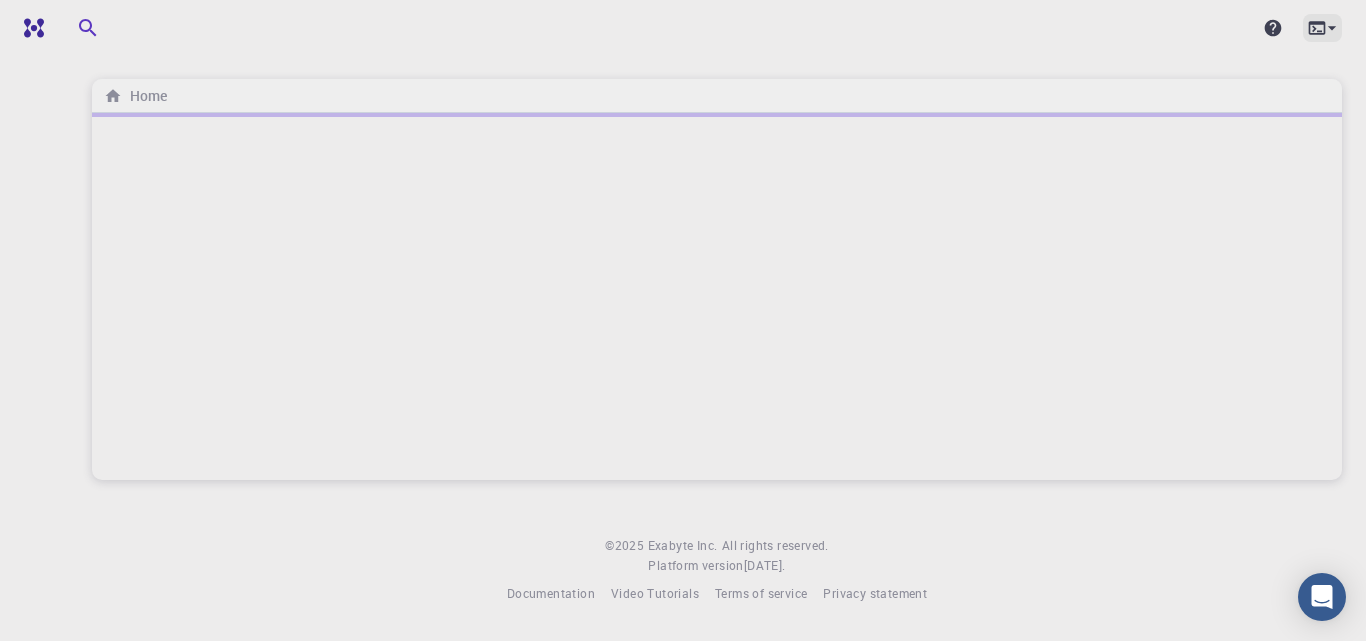click 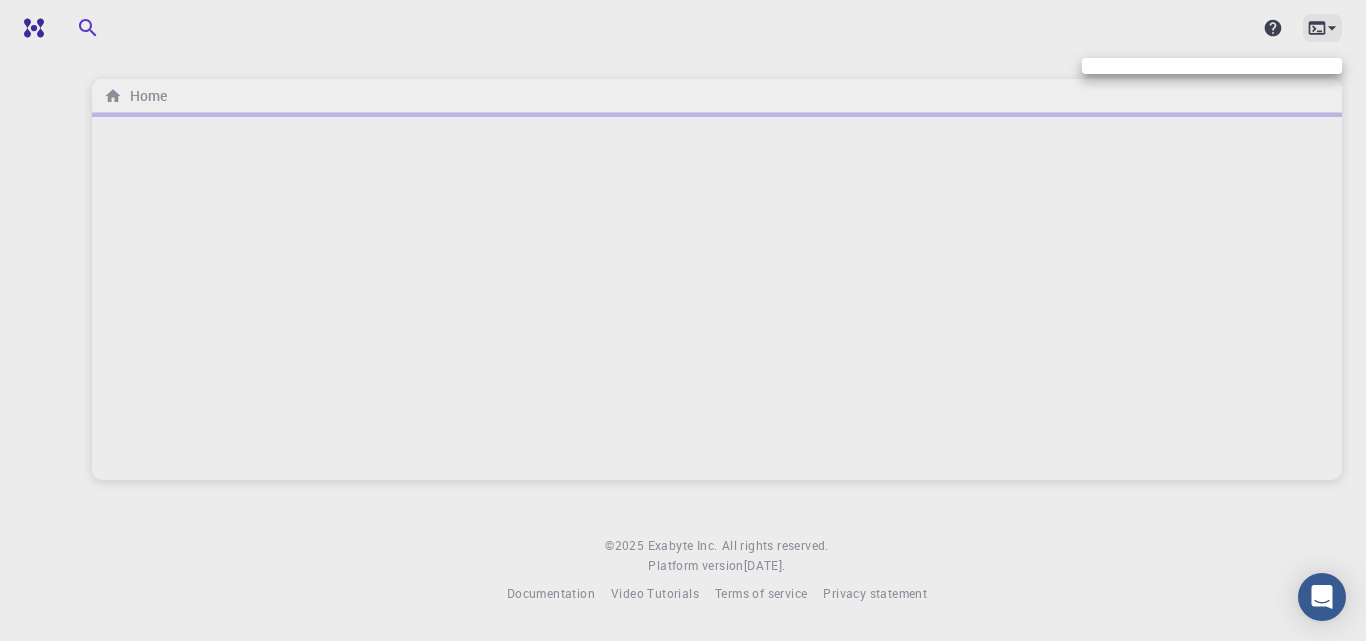 click at bounding box center (683, 320) 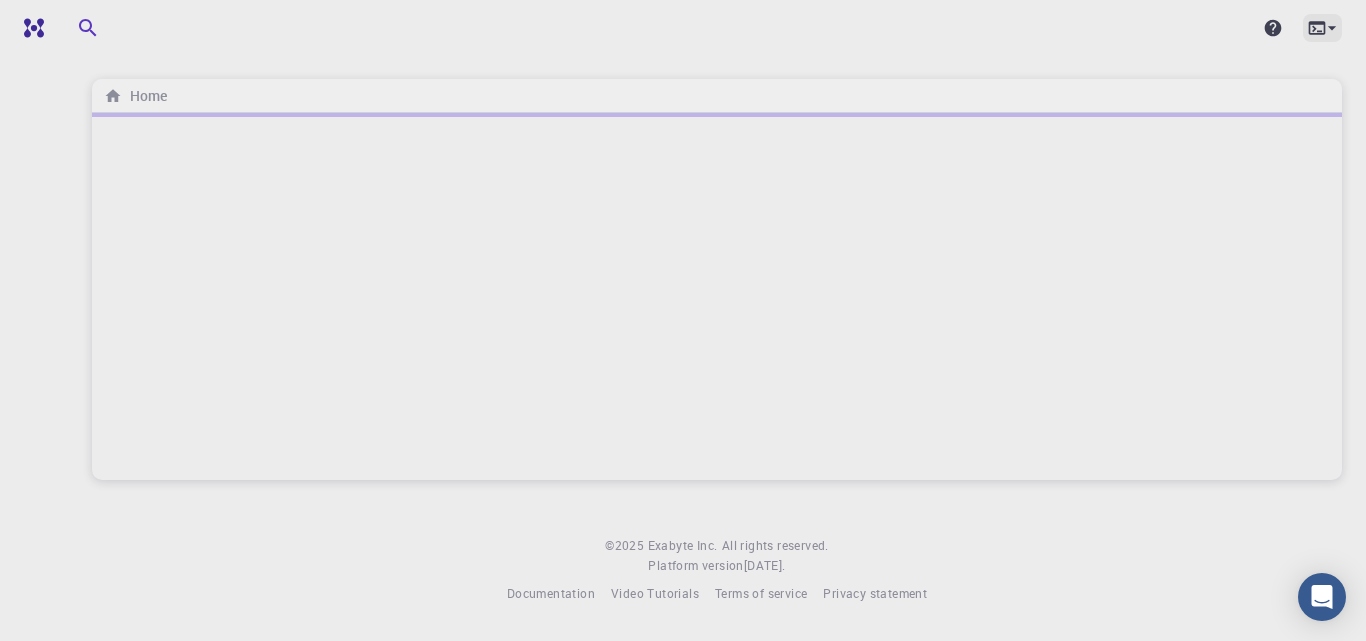 click 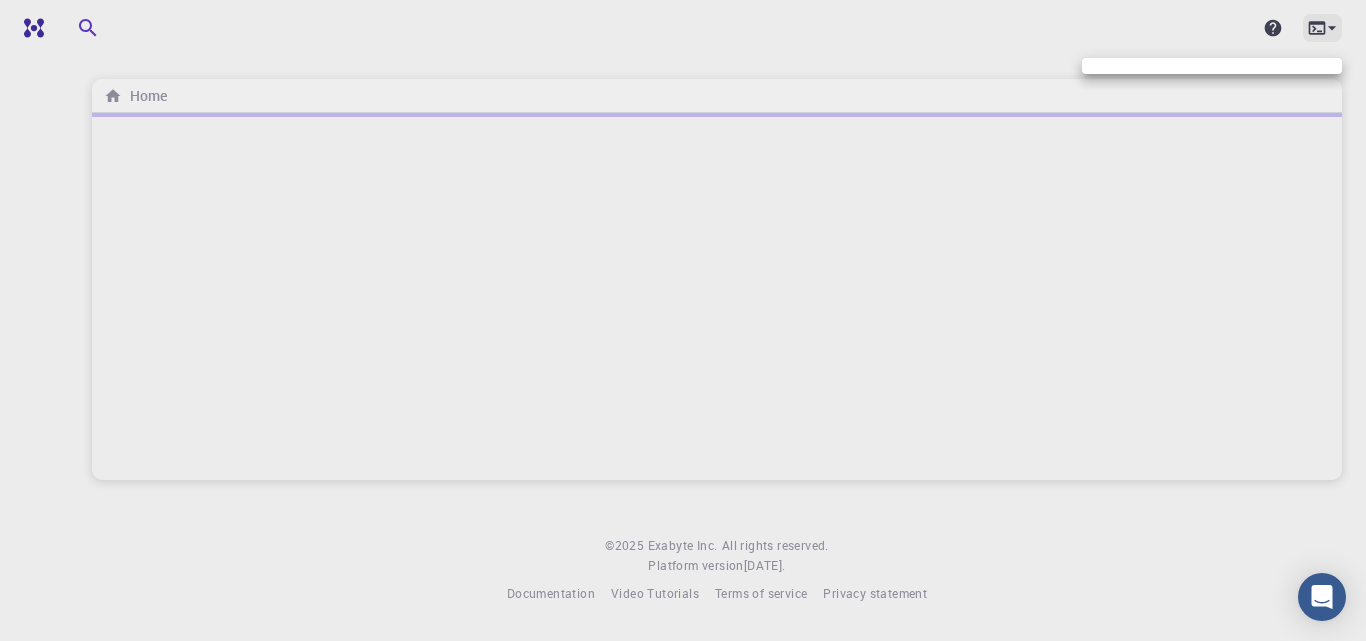 click at bounding box center (683, 320) 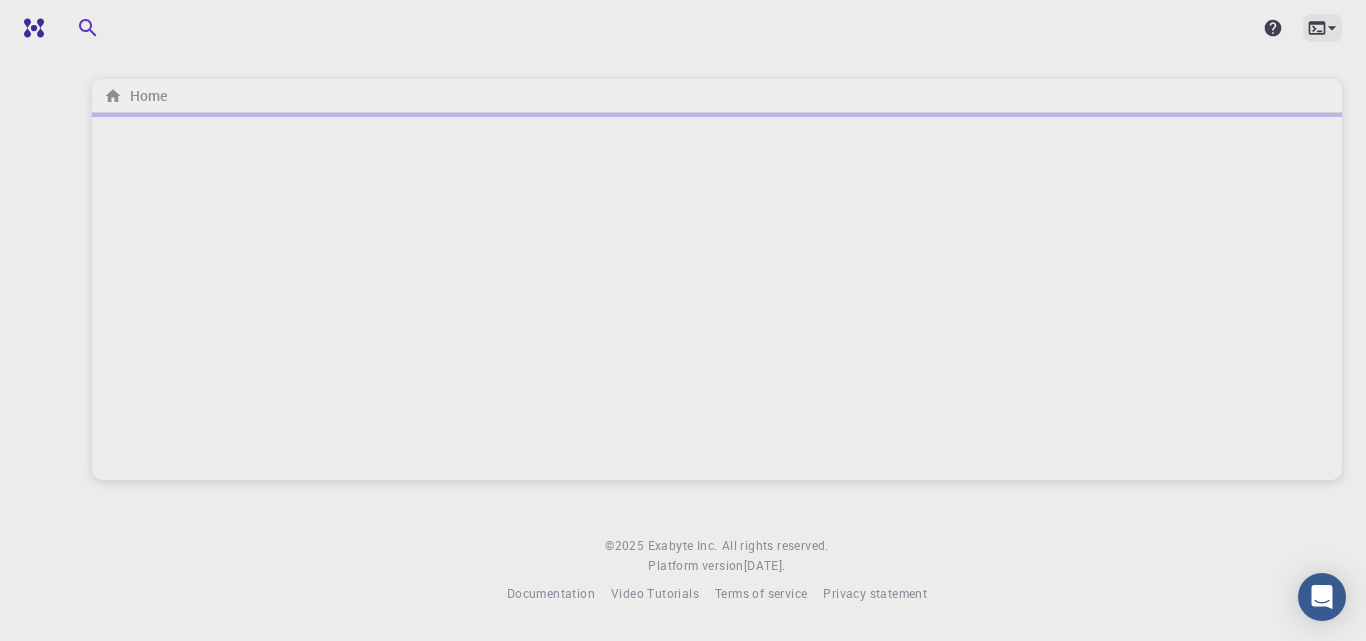 click 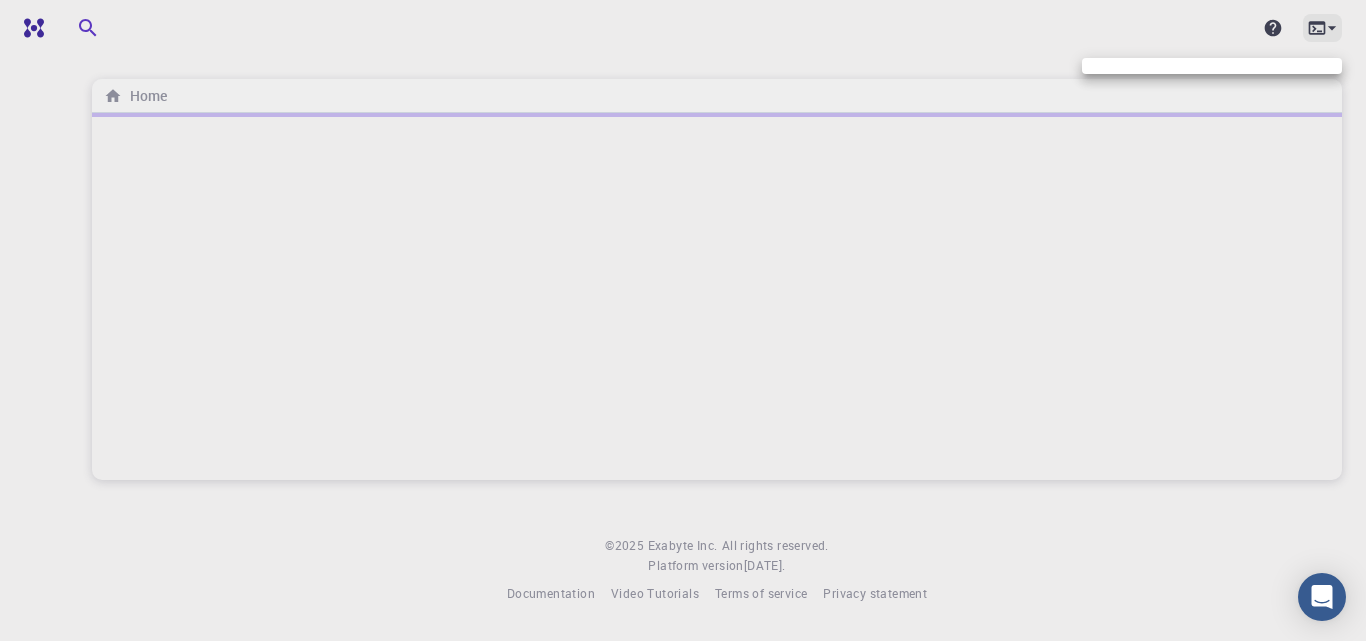 click at bounding box center [683, 320] 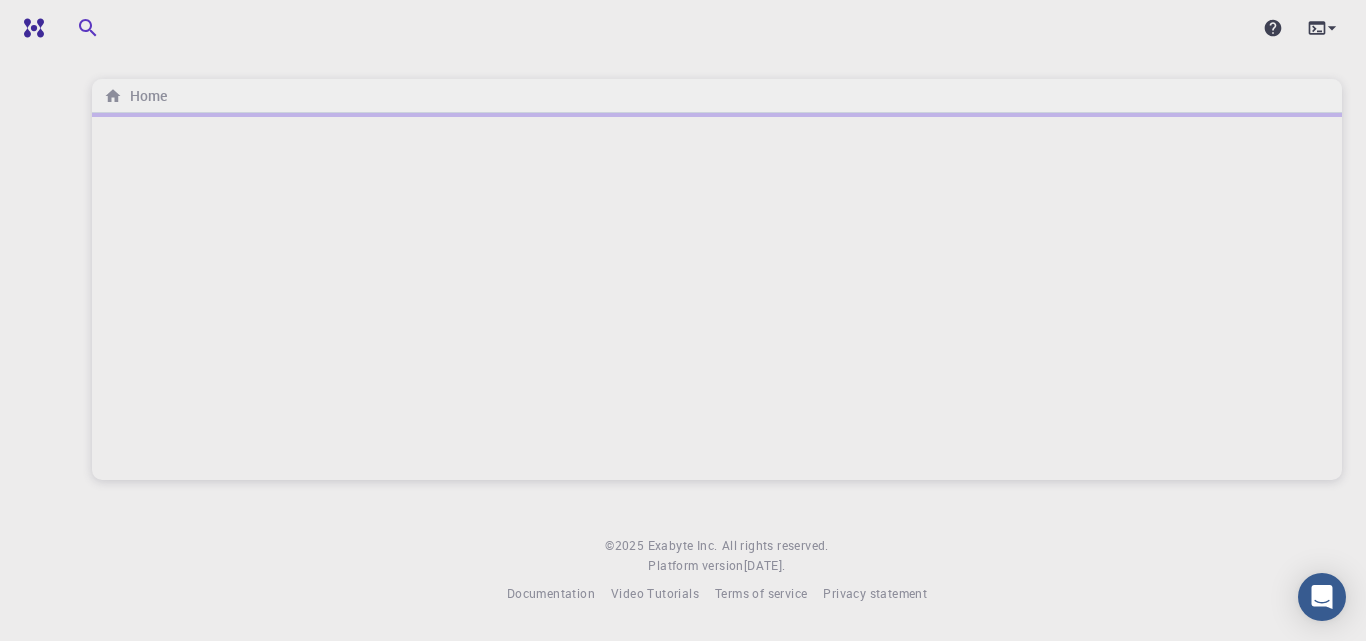 click at bounding box center (717, 296) 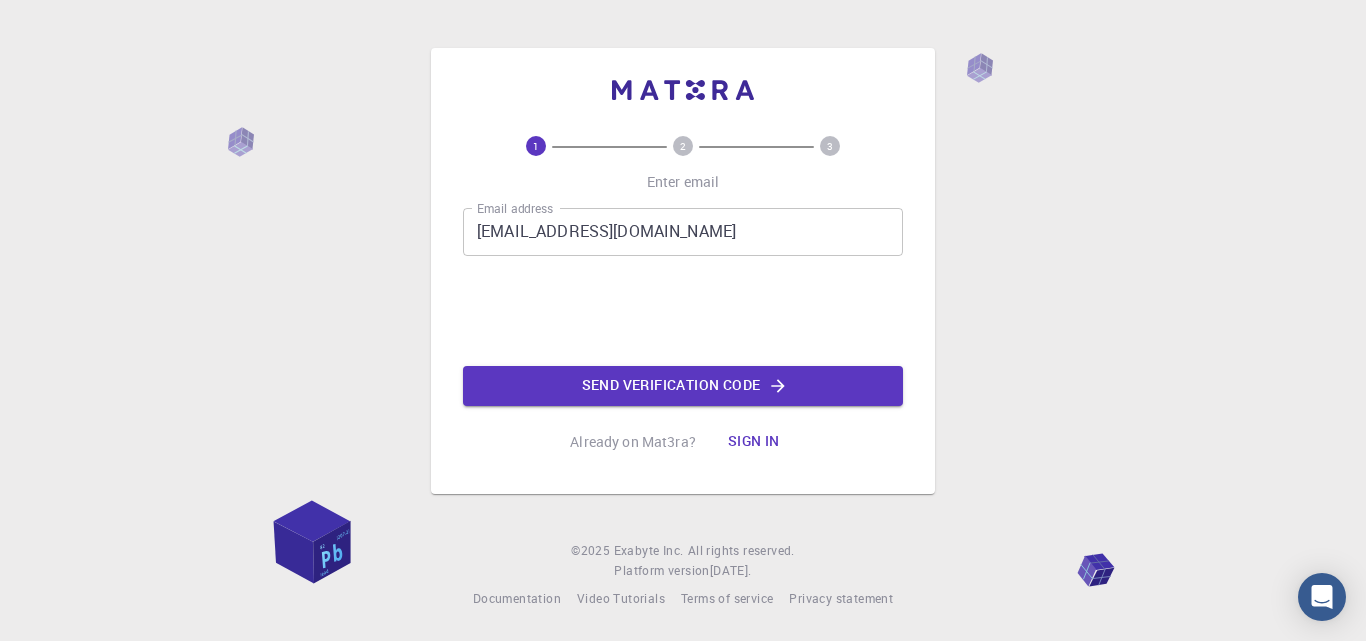 scroll, scrollTop: 0, scrollLeft: 0, axis: both 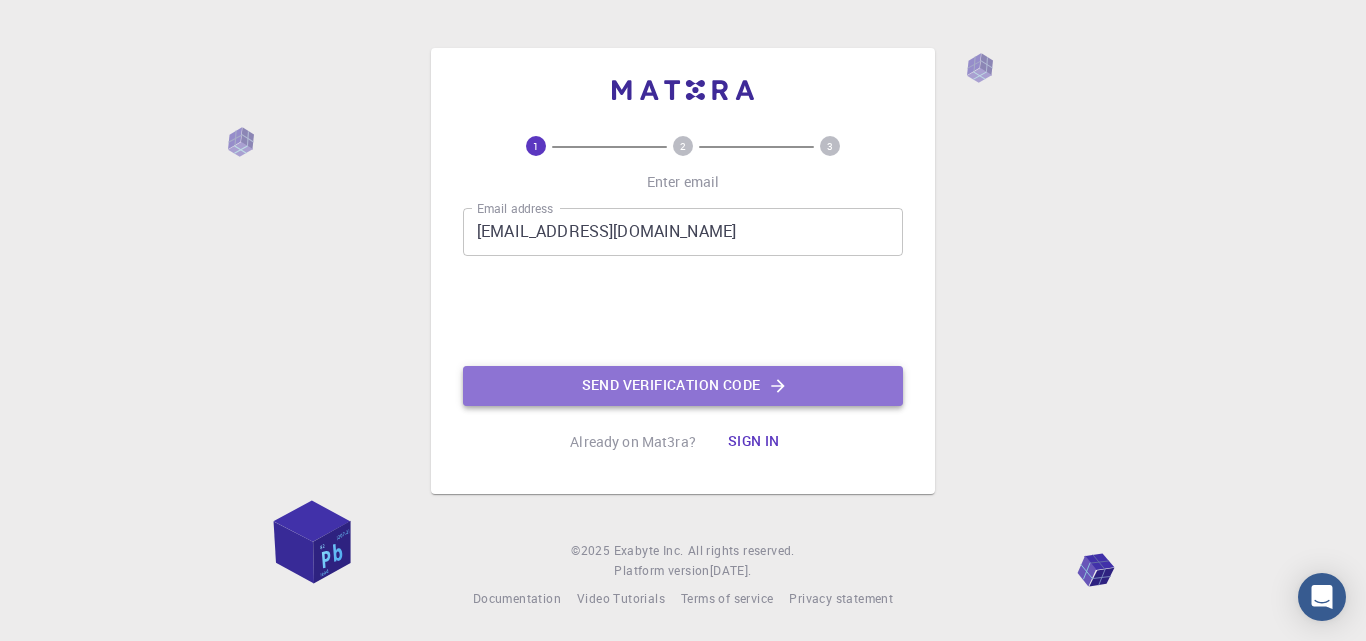 click on "Send verification code" 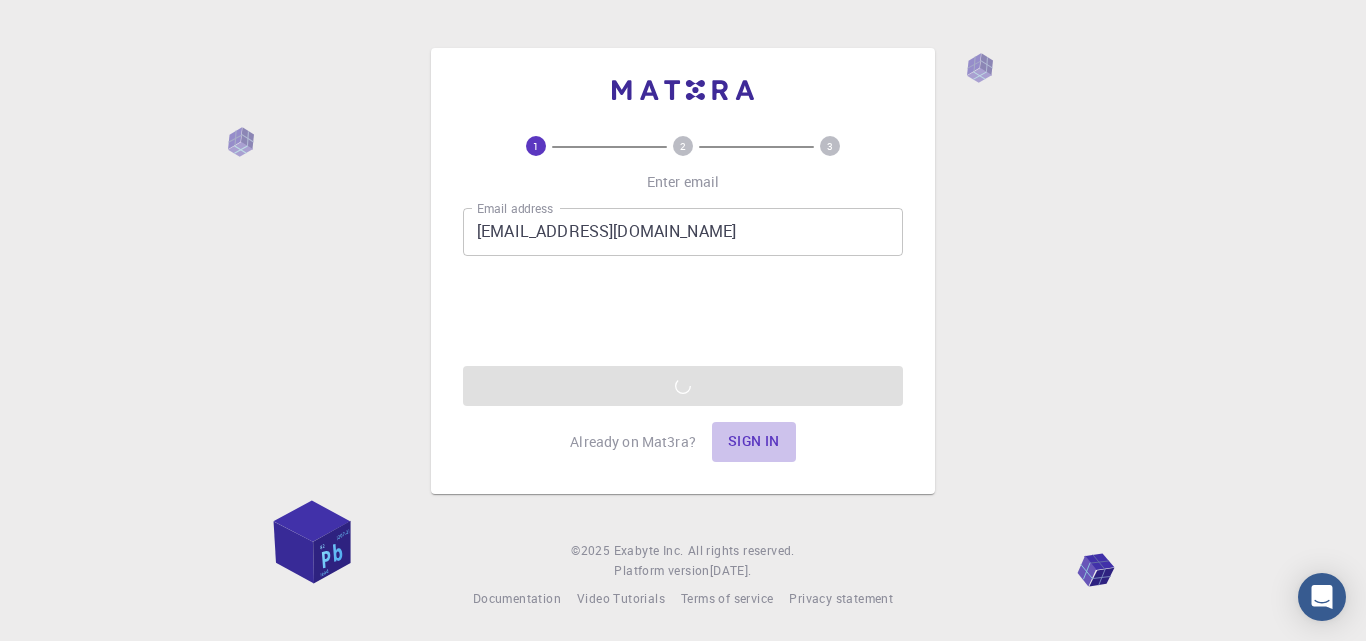 click on "Sign in" at bounding box center (754, 442) 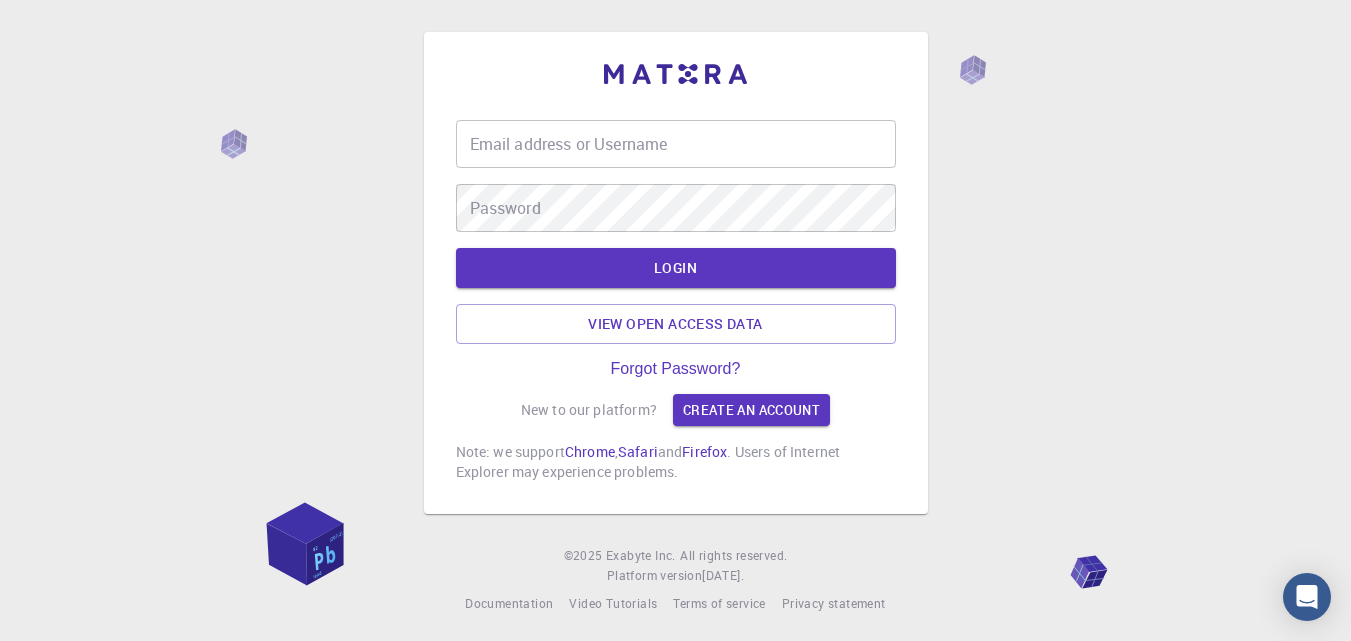 type on "[EMAIL_ADDRESS][DOMAIN_NAME]" 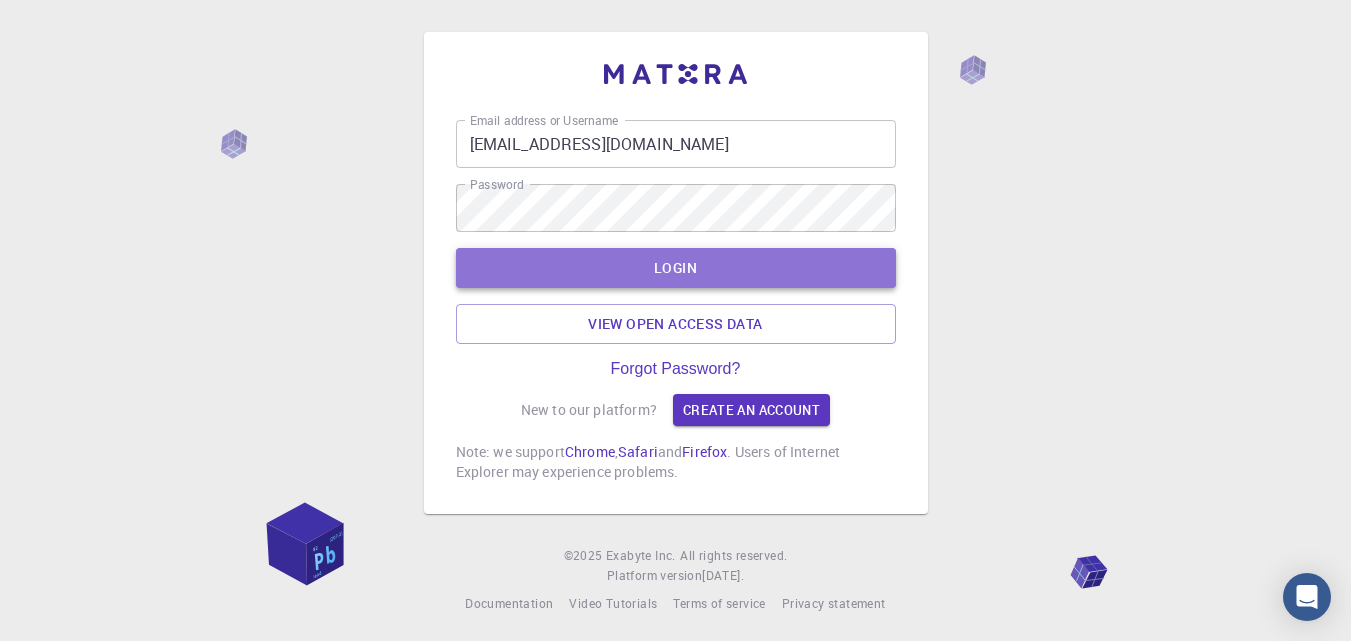 click on "LOGIN" at bounding box center (676, 268) 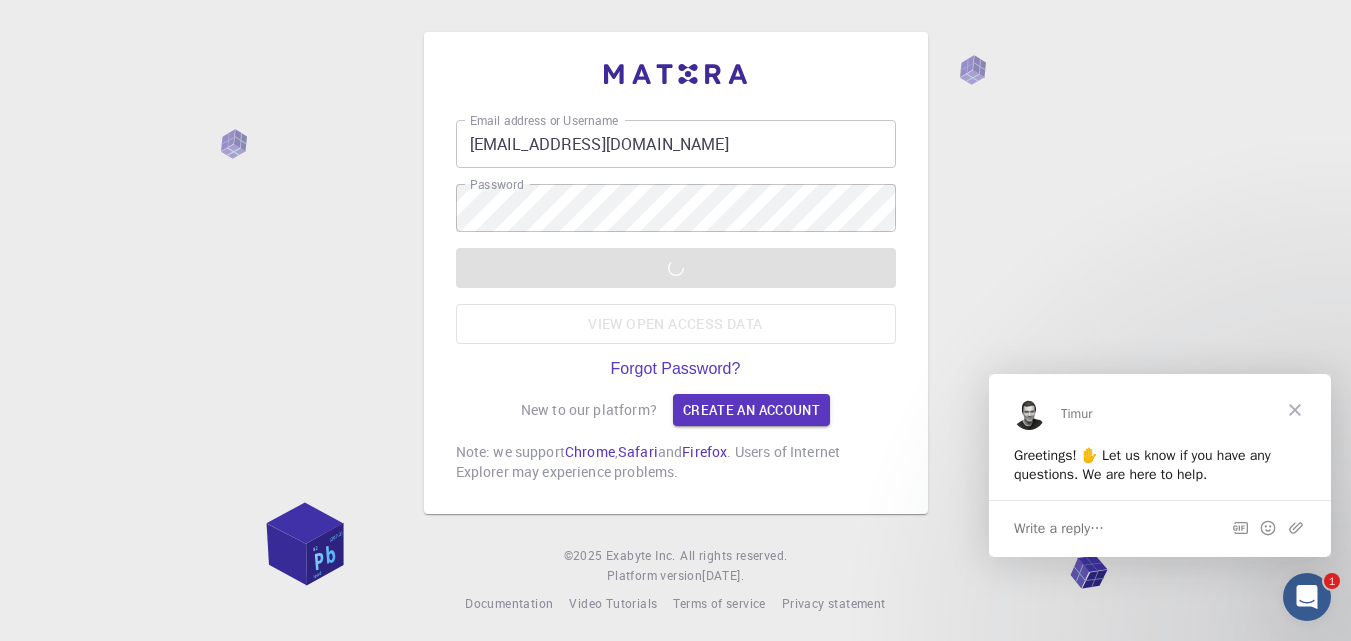 scroll, scrollTop: 0, scrollLeft: 0, axis: both 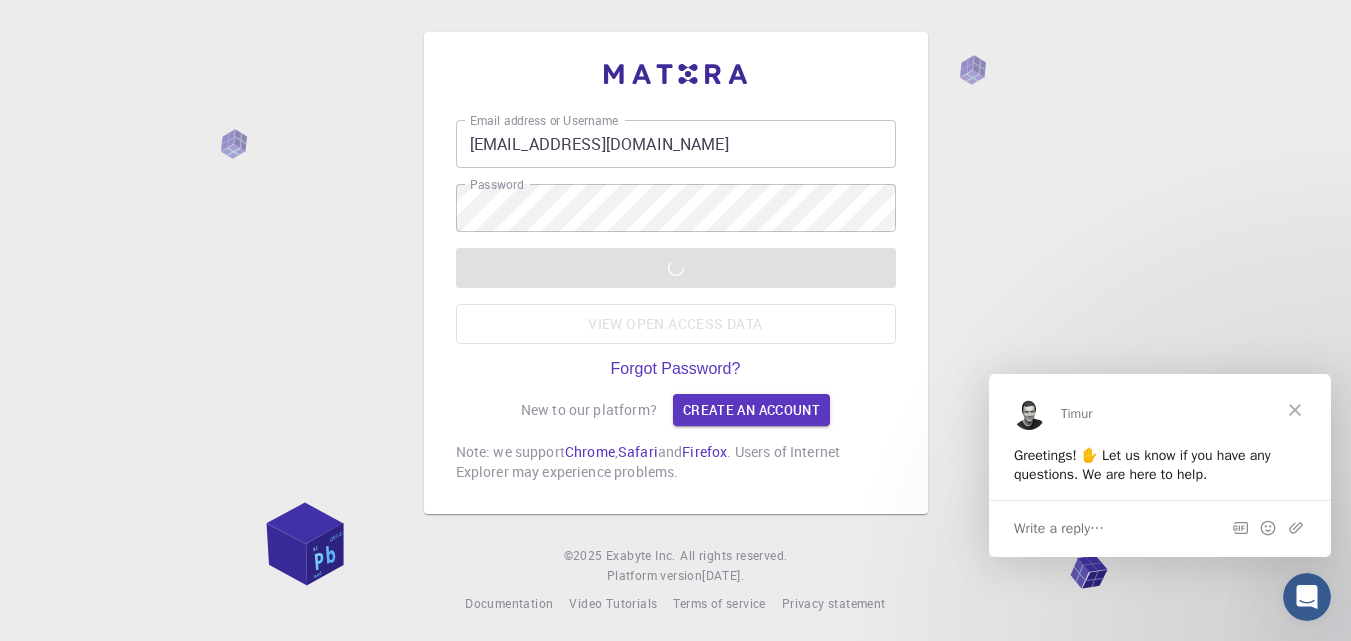 click at bounding box center (1295, 409) 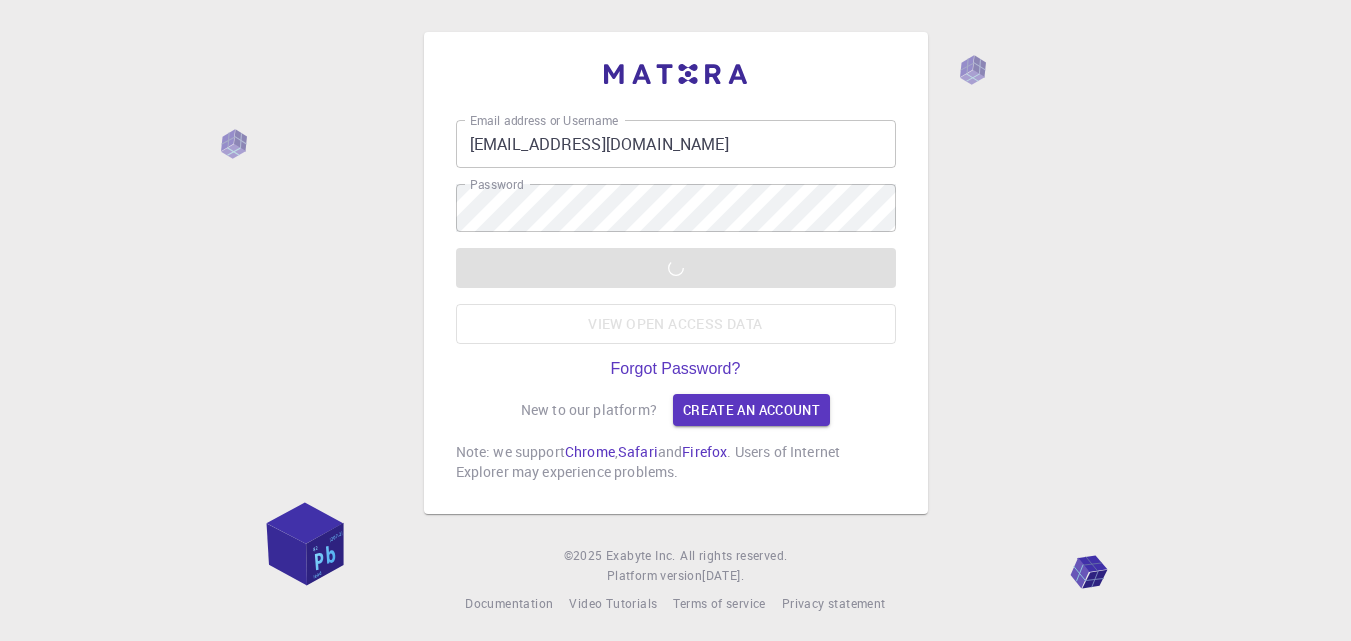 scroll, scrollTop: 0, scrollLeft: 0, axis: both 